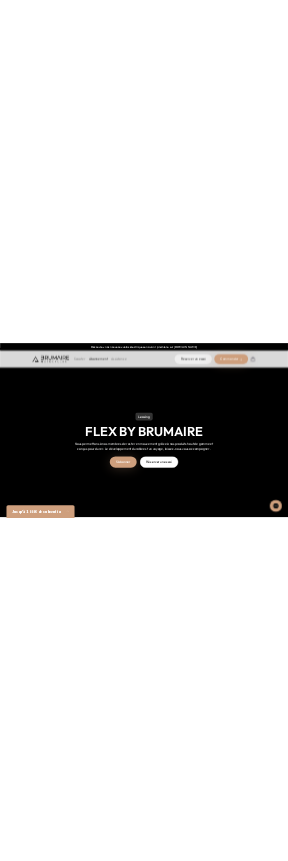 scroll, scrollTop: 0, scrollLeft: 0, axis: both 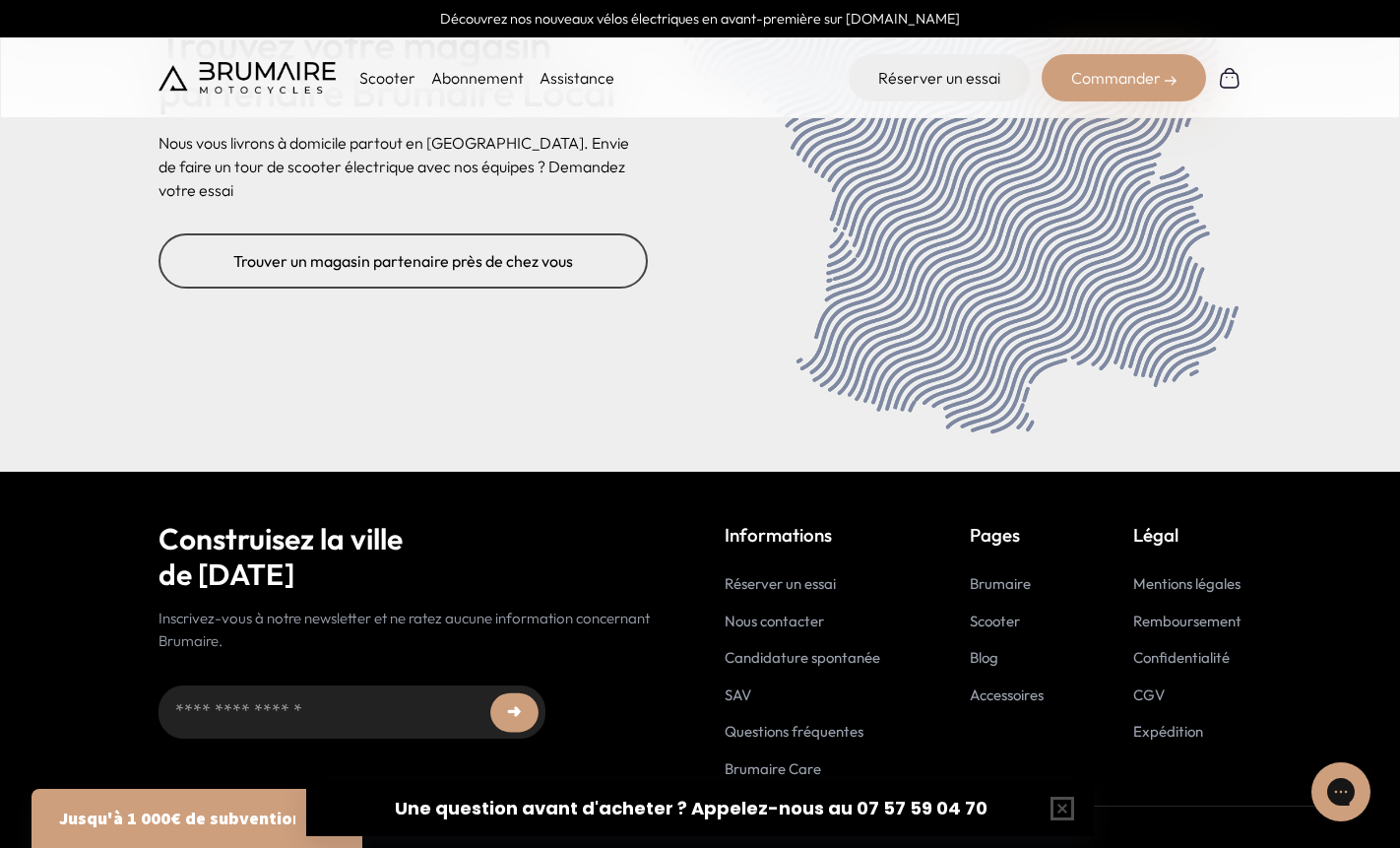 click on "Scooter" at bounding box center (387, 78) 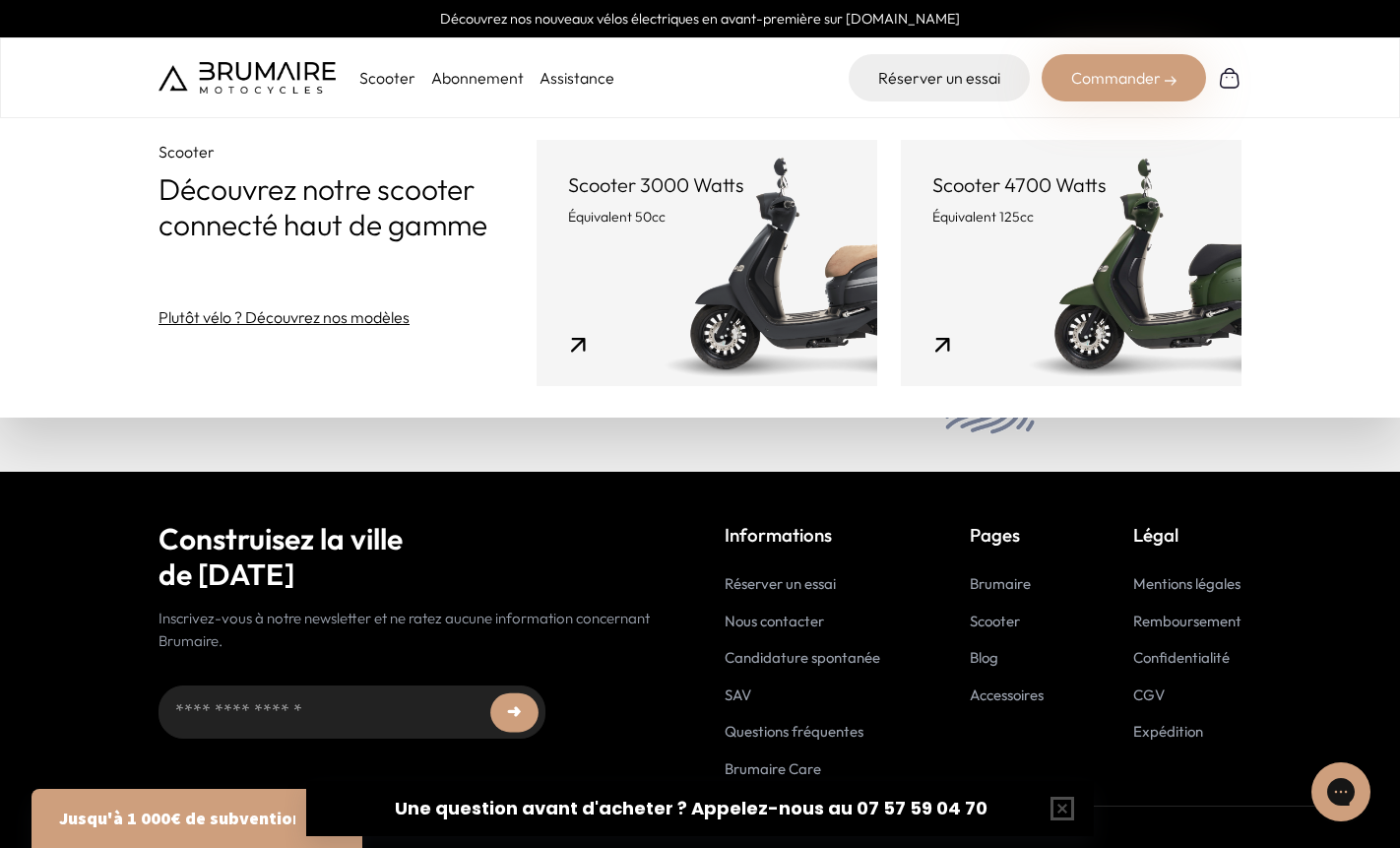 click on "Abonnement" at bounding box center [477, 78] 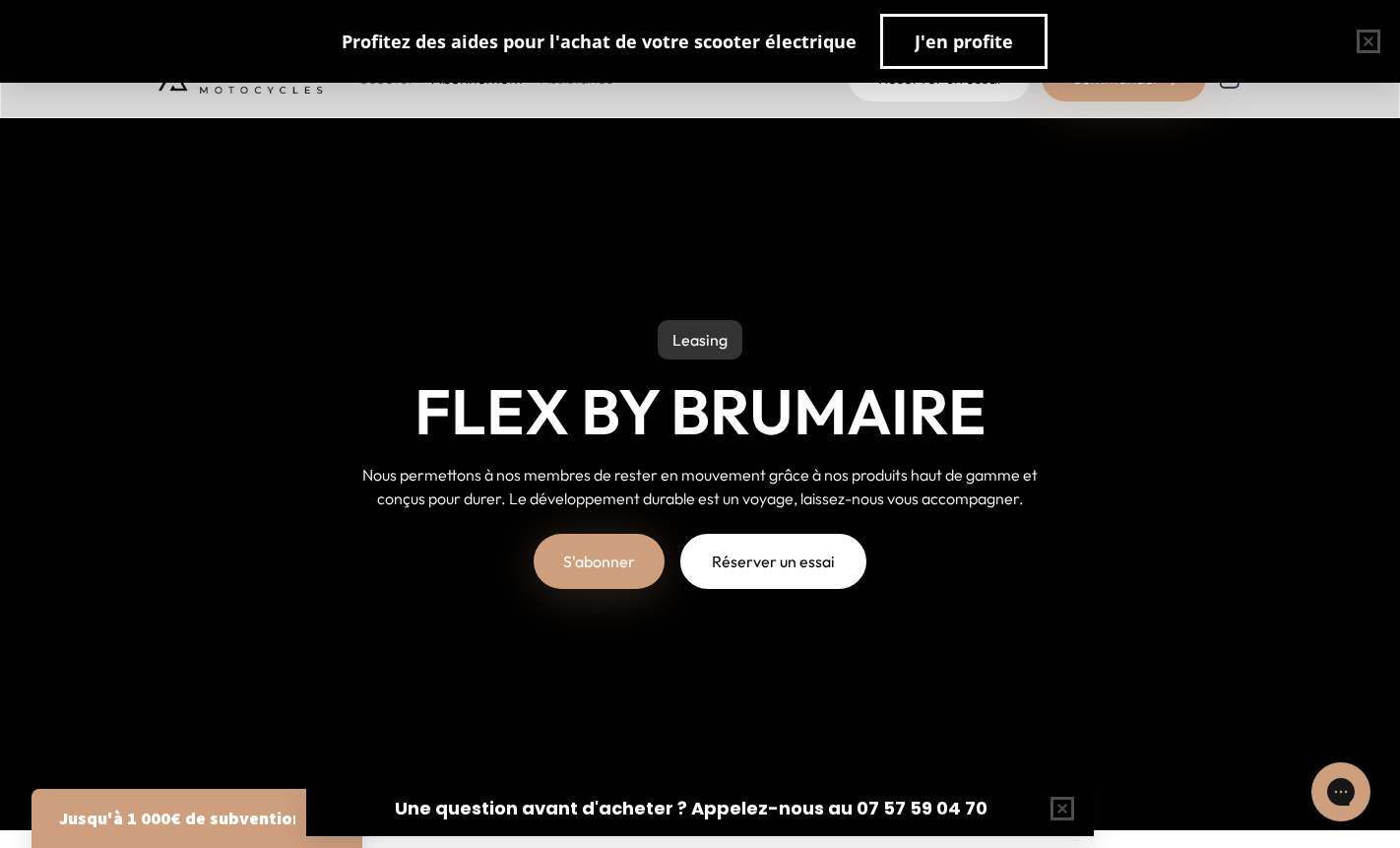 scroll, scrollTop: 0, scrollLeft: 0, axis: both 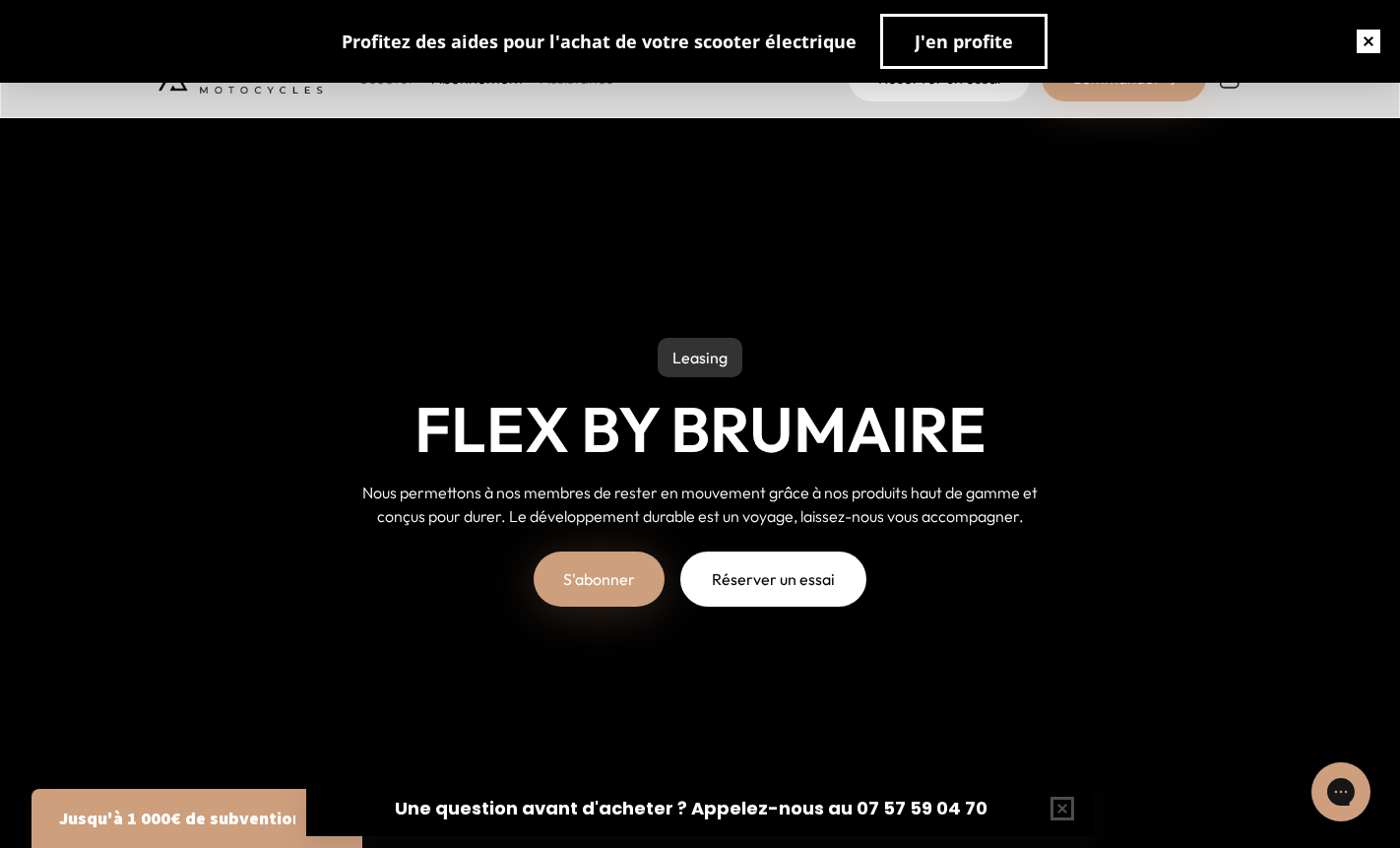 click at bounding box center [1368, 41] 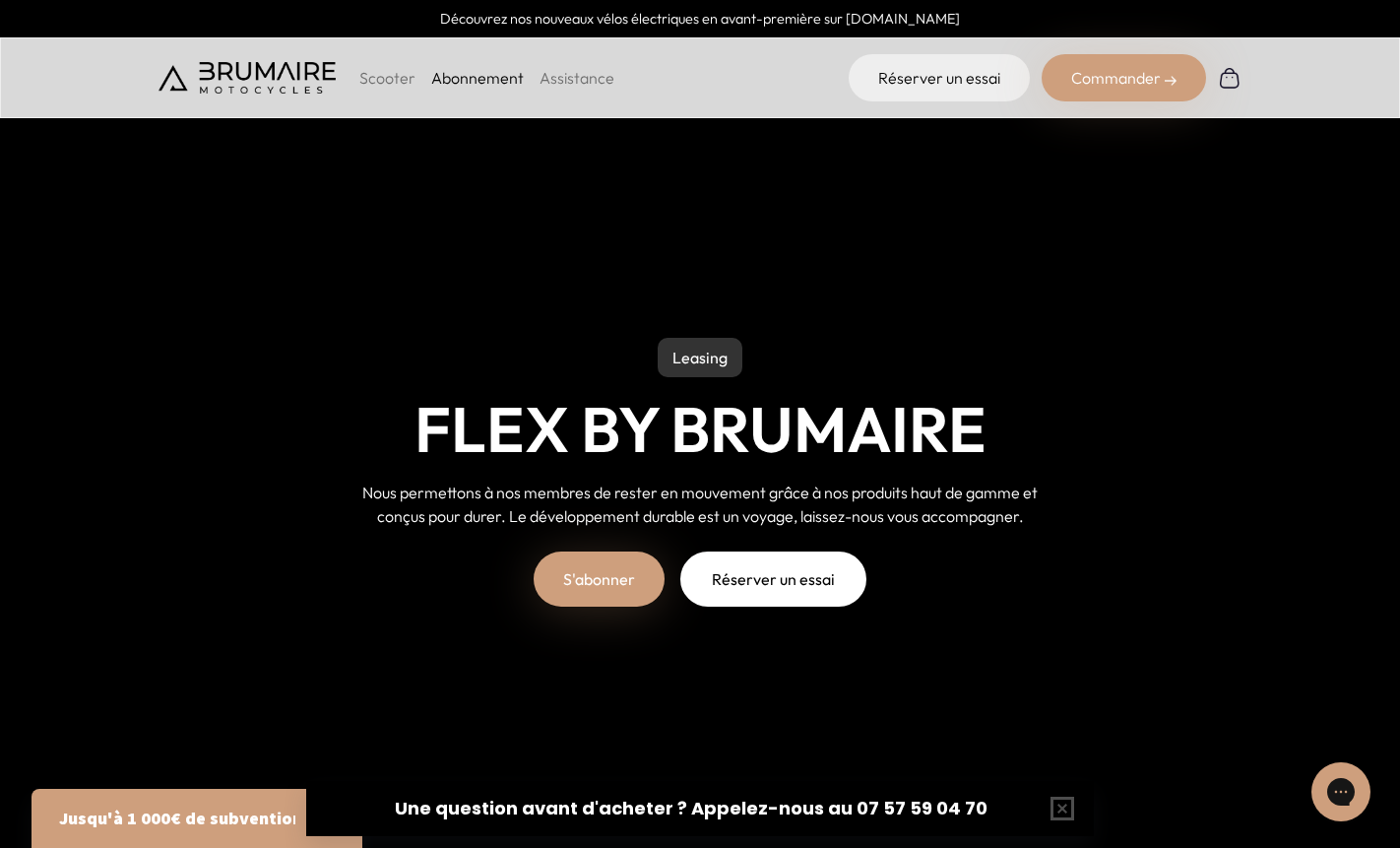 click on "Assistance" at bounding box center (577, 78) 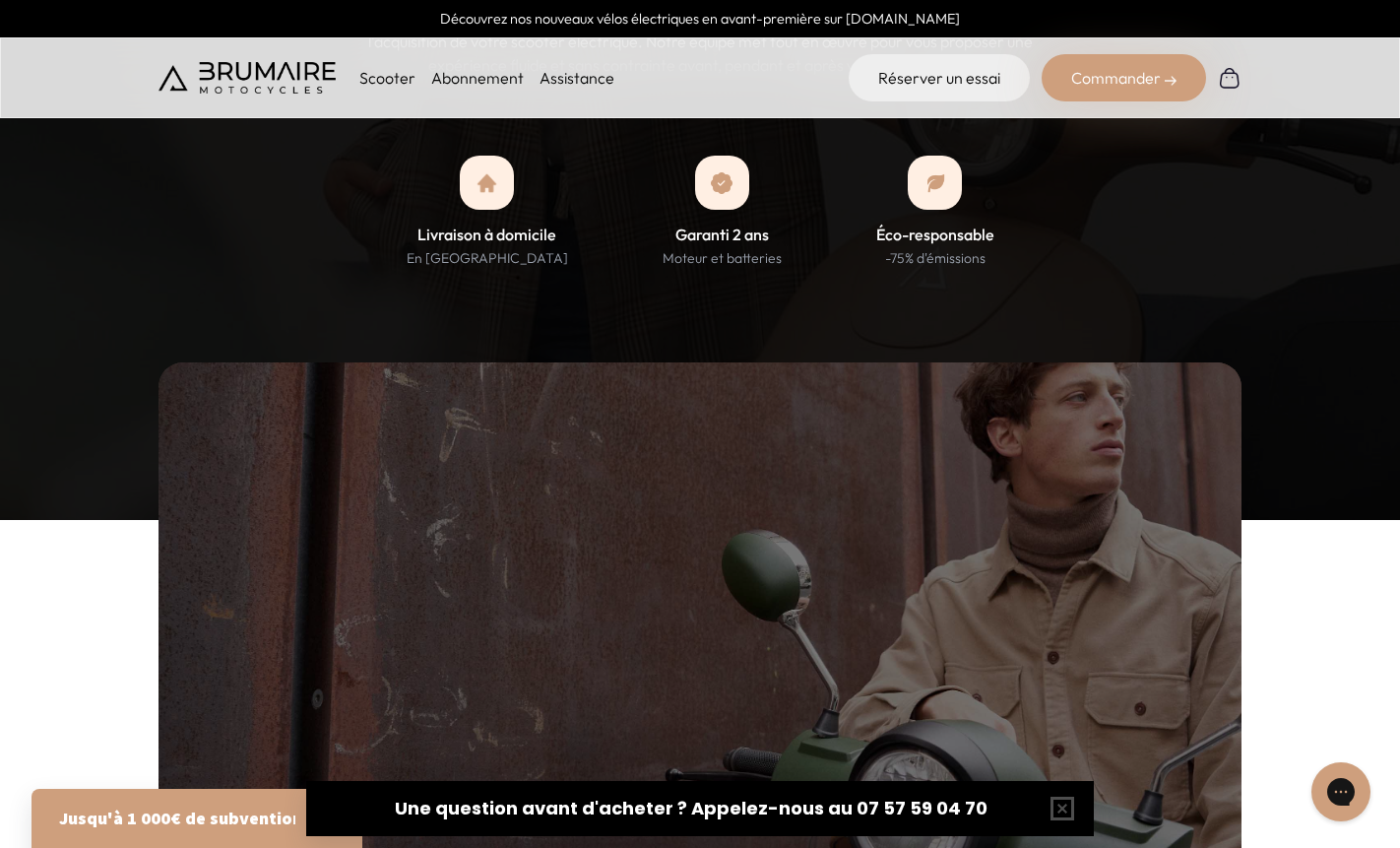 scroll, scrollTop: 2268, scrollLeft: 0, axis: vertical 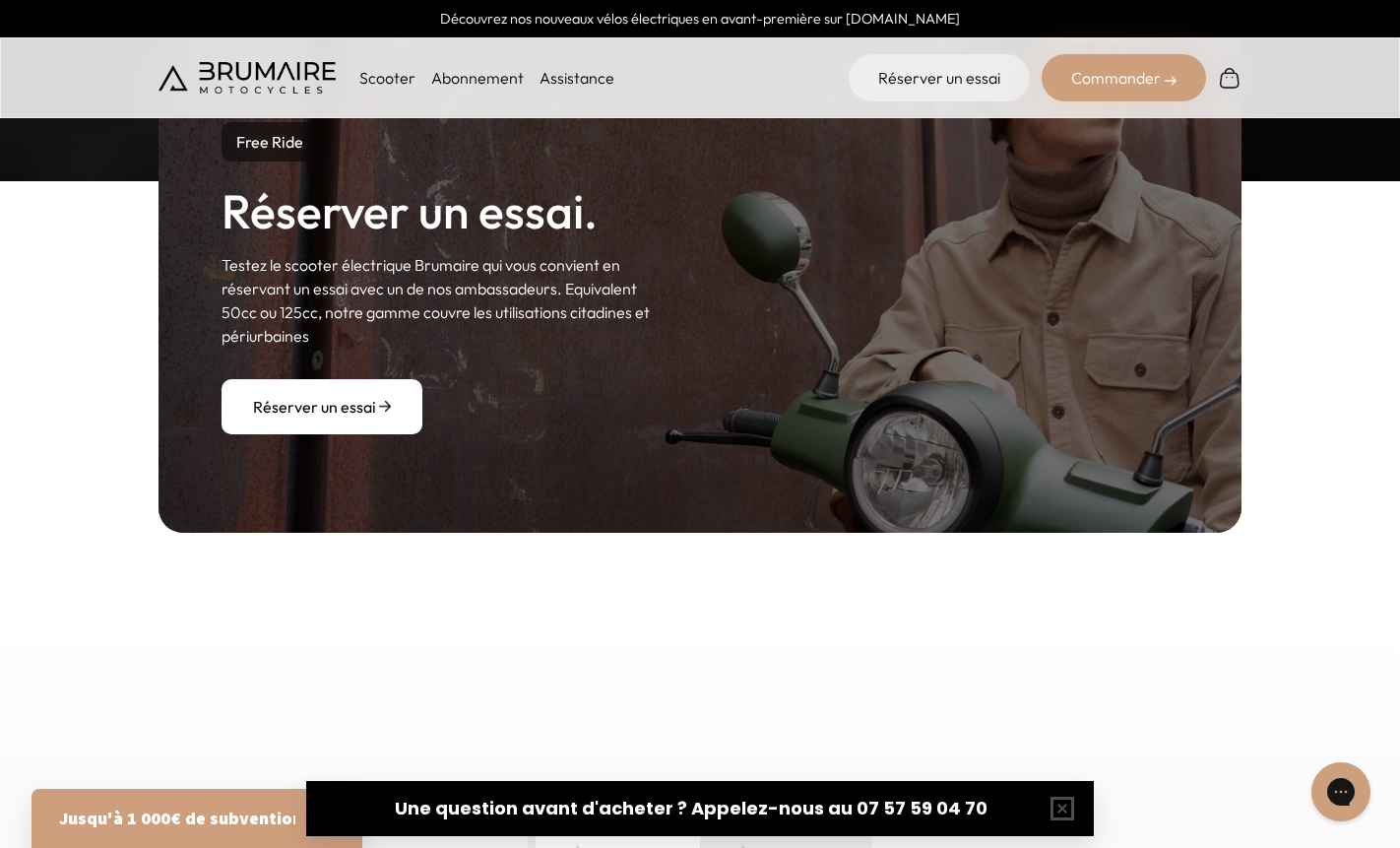 click on "Free Ride
Réserver un essai.
Testez le scooter électrique Brumaire qui vous convient en réservant un essai avec un de nos ambassadeurs. Equivalent 50cc ou 125cc, notre gamme couvre les utilisations citadines et périurbaines
Réserver un essai" at bounding box center [700, 278] 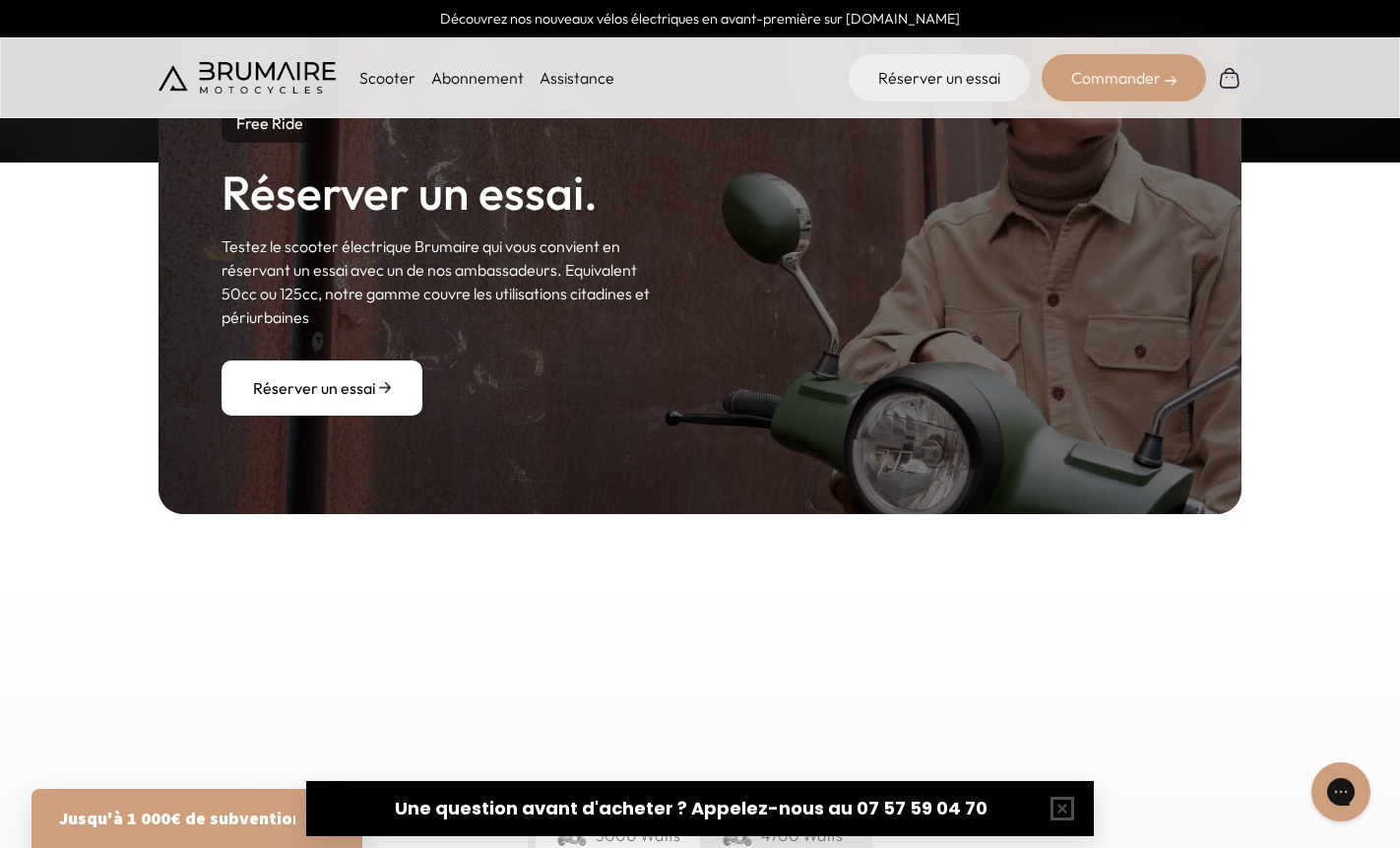 scroll, scrollTop: 2183, scrollLeft: 0, axis: vertical 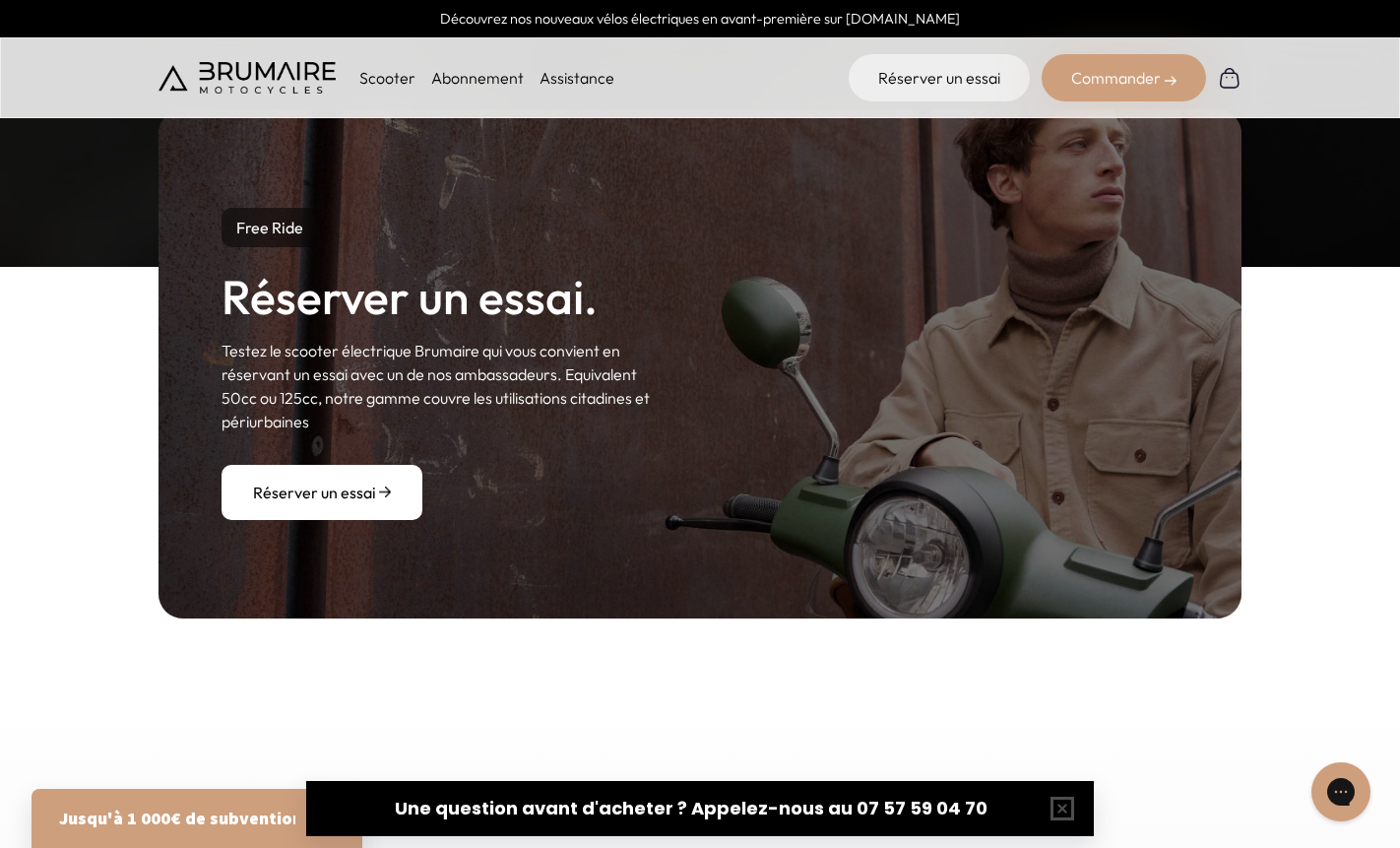click on "Réserver un essai" at bounding box center [322, 492] 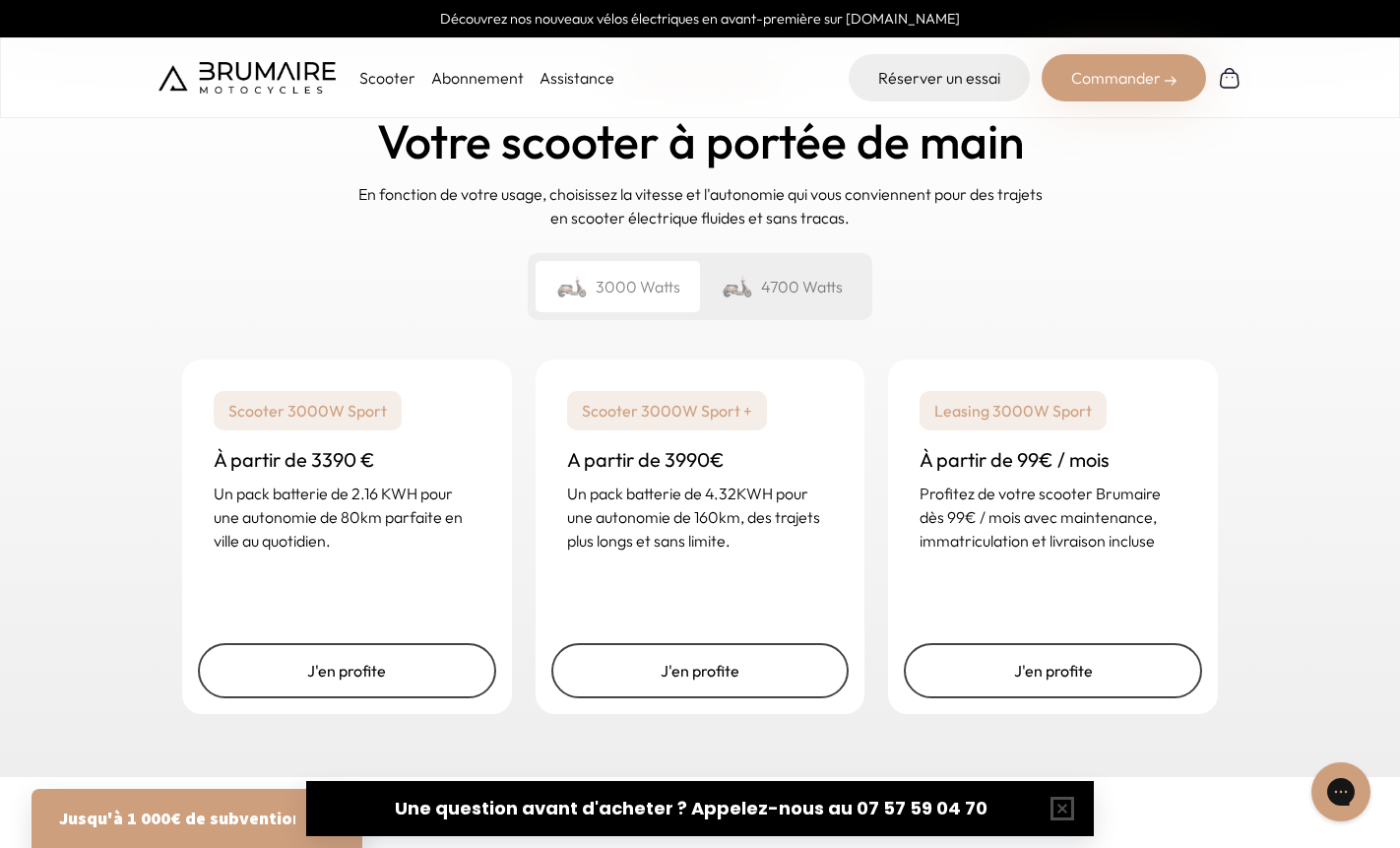 scroll, scrollTop: 2954, scrollLeft: 0, axis: vertical 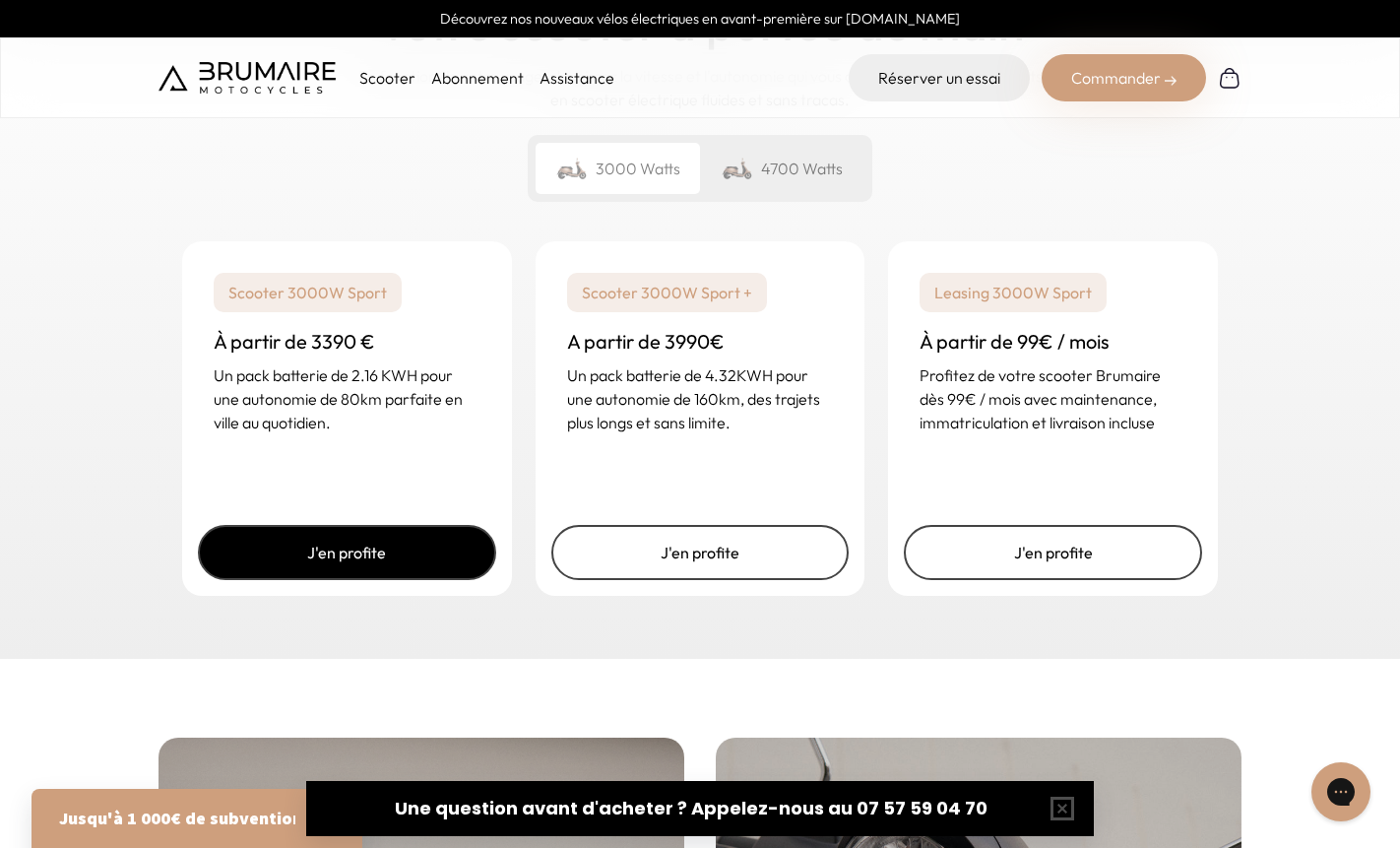 click on "J'en profite" at bounding box center [347, 553] 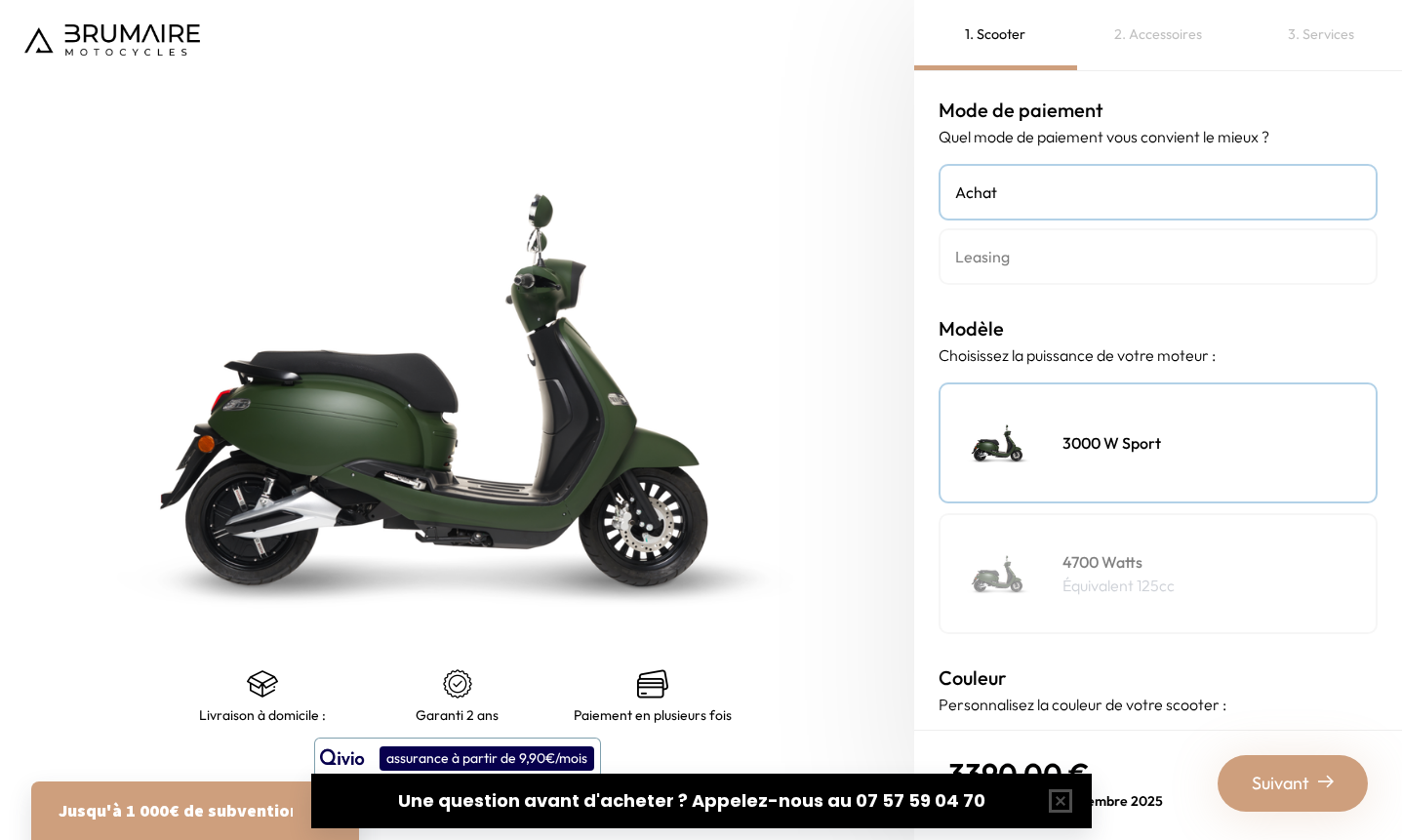 scroll, scrollTop: 0, scrollLeft: 0, axis: both 